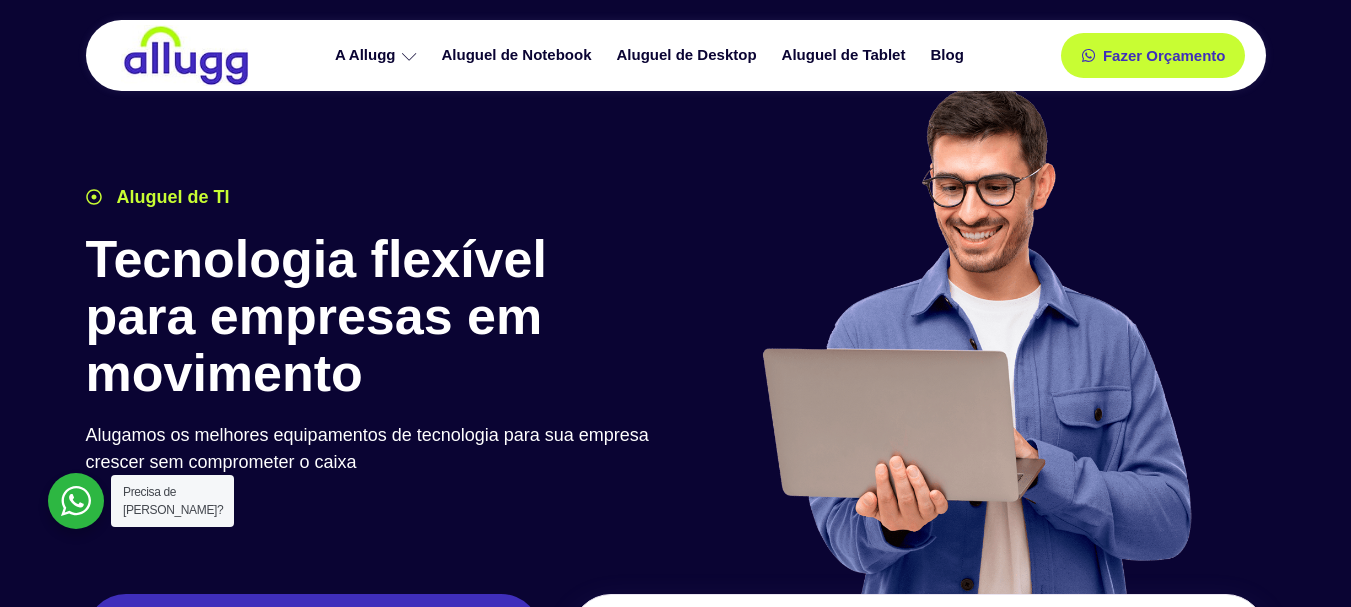 scroll, scrollTop: 0, scrollLeft: 0, axis: both 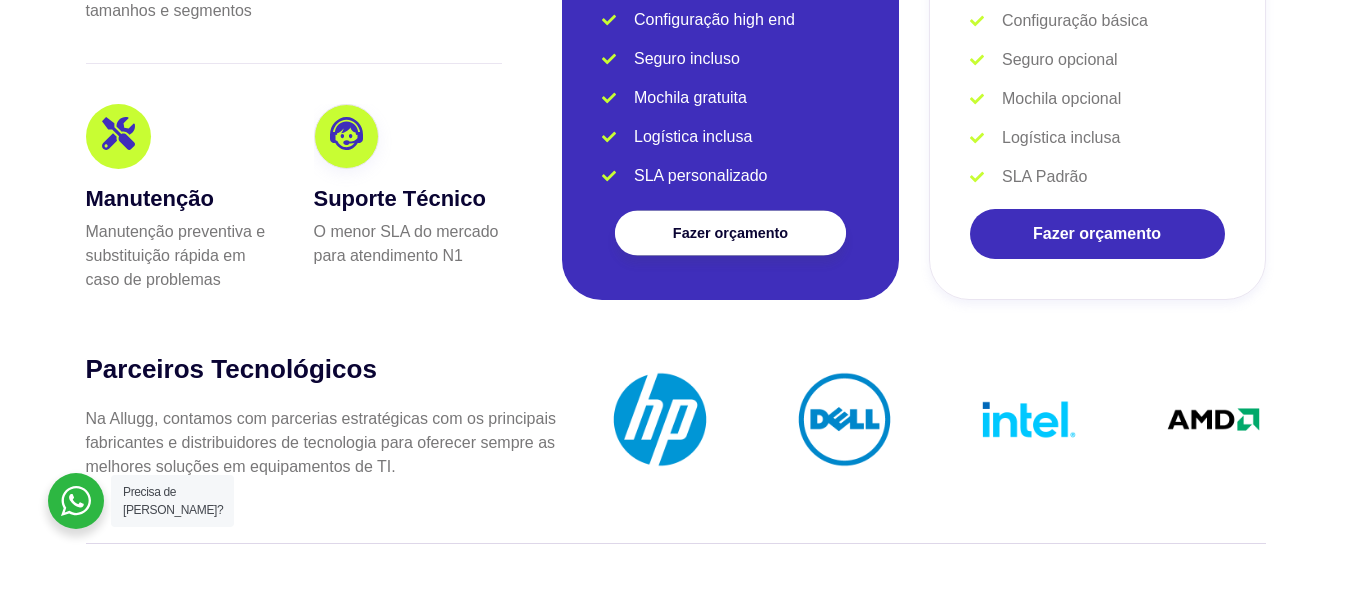 click on "Fazer orçamento" at bounding box center [729, 233] 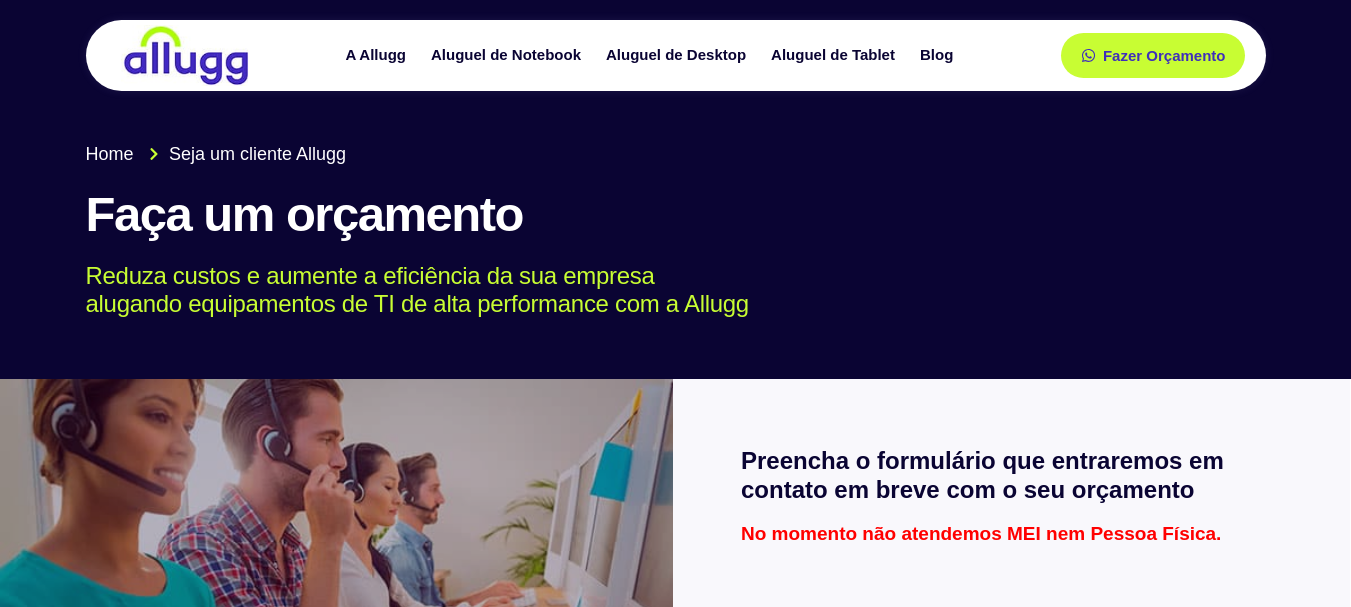 scroll, scrollTop: 500, scrollLeft: 0, axis: vertical 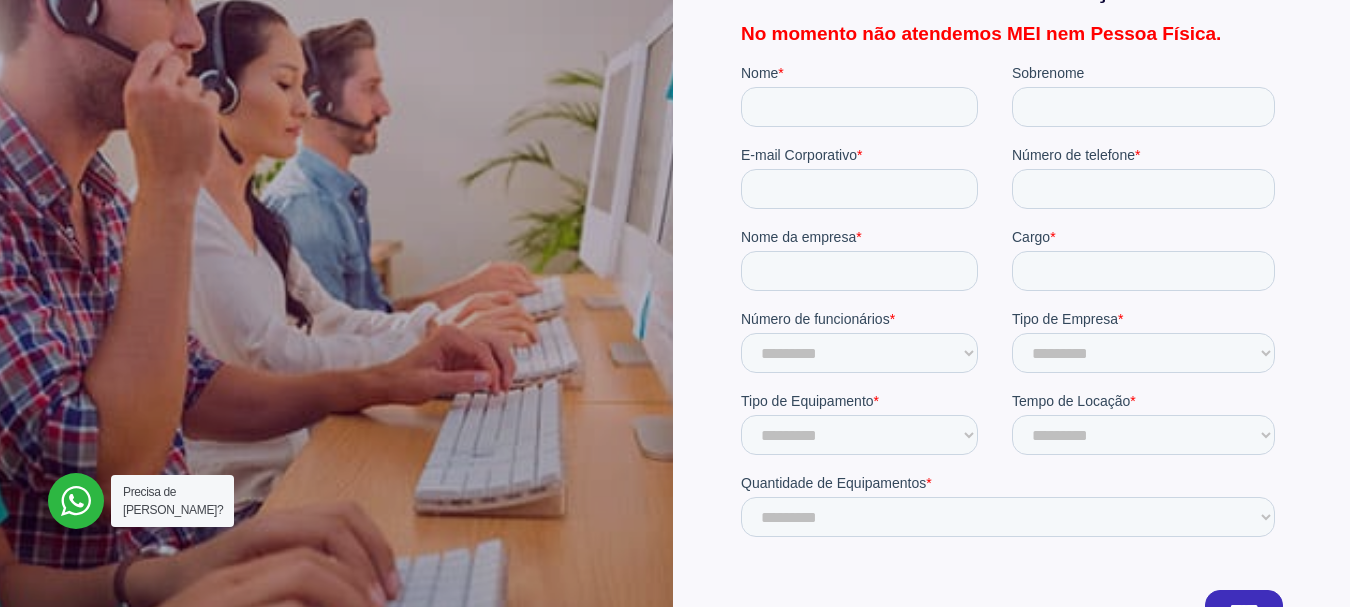 click on "Nome *" at bounding box center [875, 95] 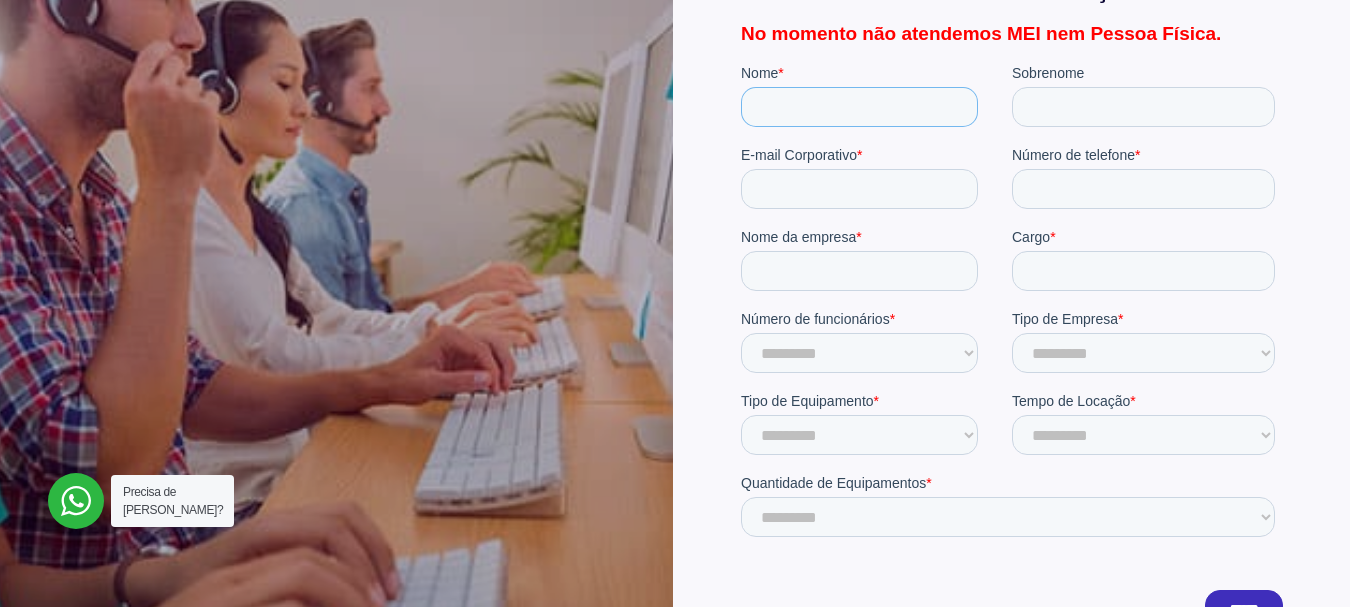 click on "Nome *" at bounding box center [858, 107] 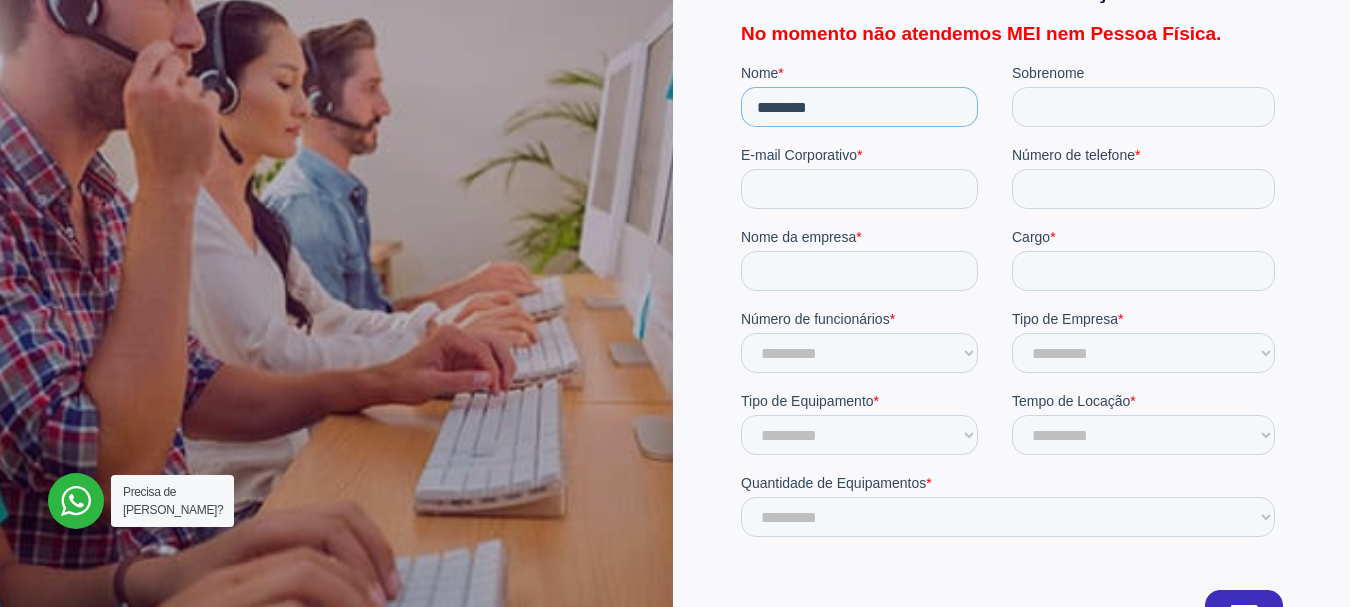 type on "*******" 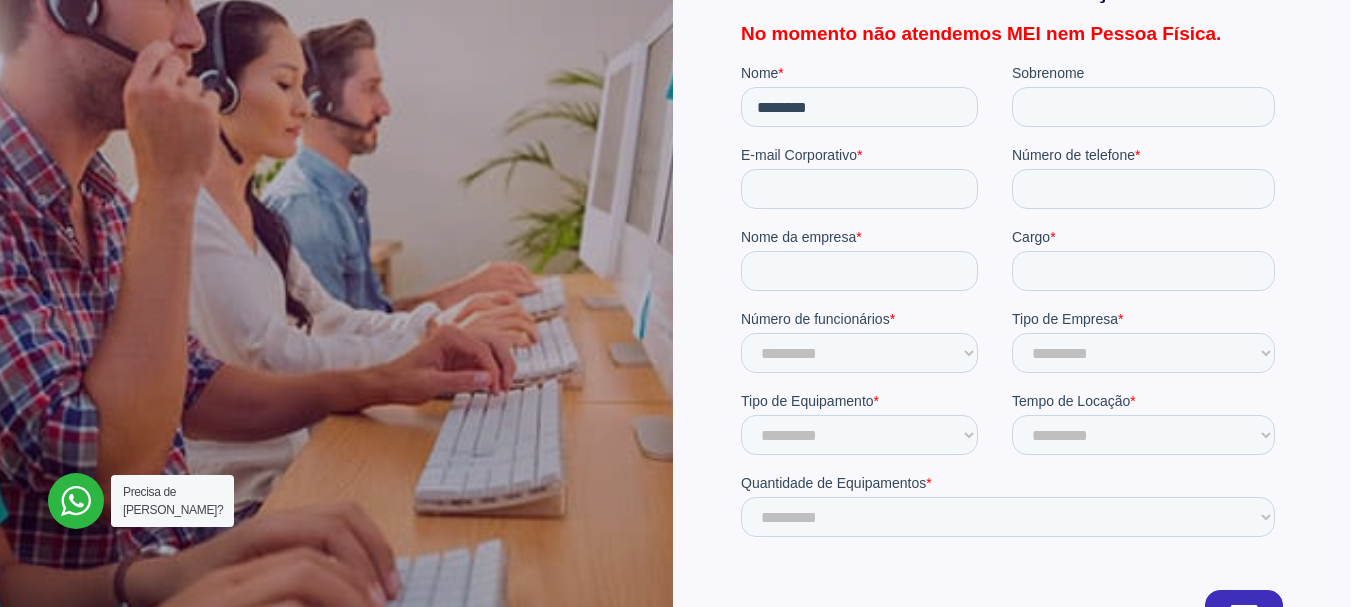 click on "Sobrenome" at bounding box center [1146, 95] 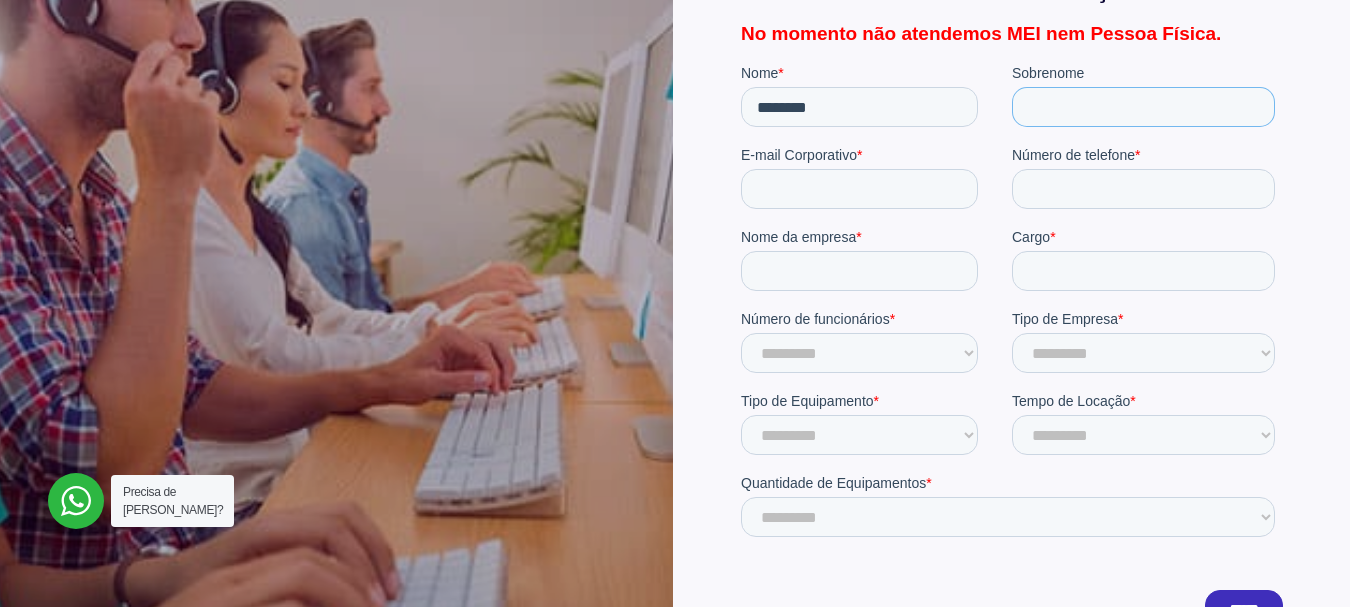 click on "Sobrenome" at bounding box center [1142, 107] 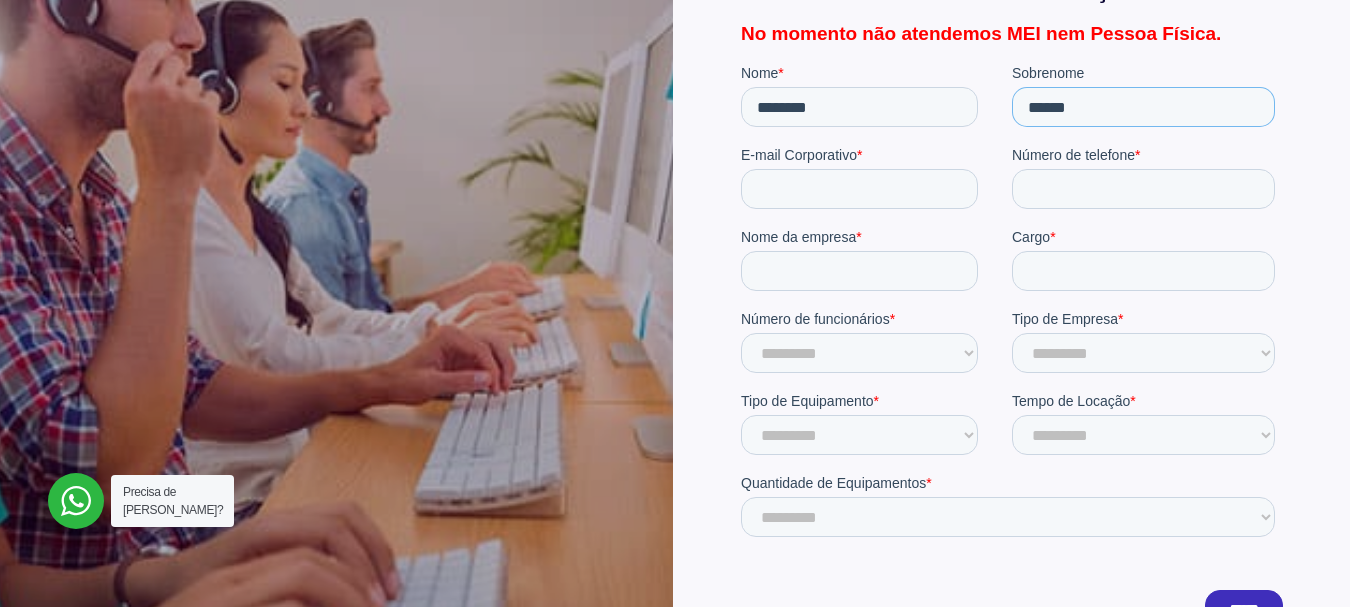 type on "******" 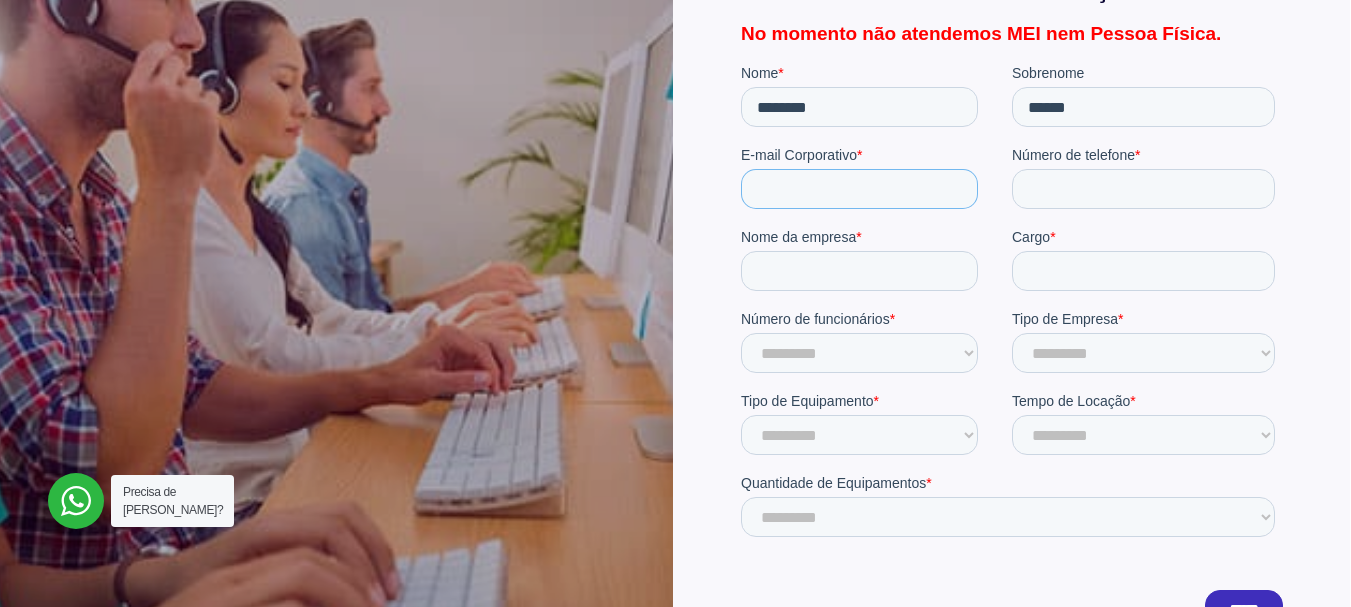 click on "E-mail Corporativo *" at bounding box center (858, 189) 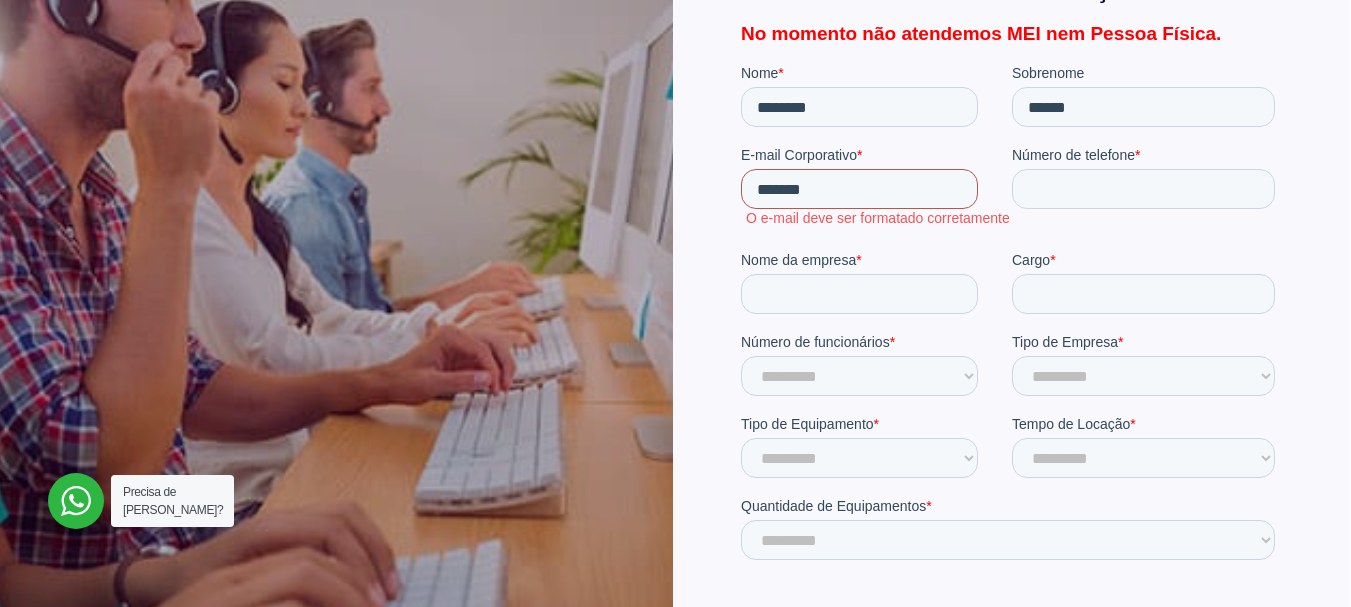 type on "**********" 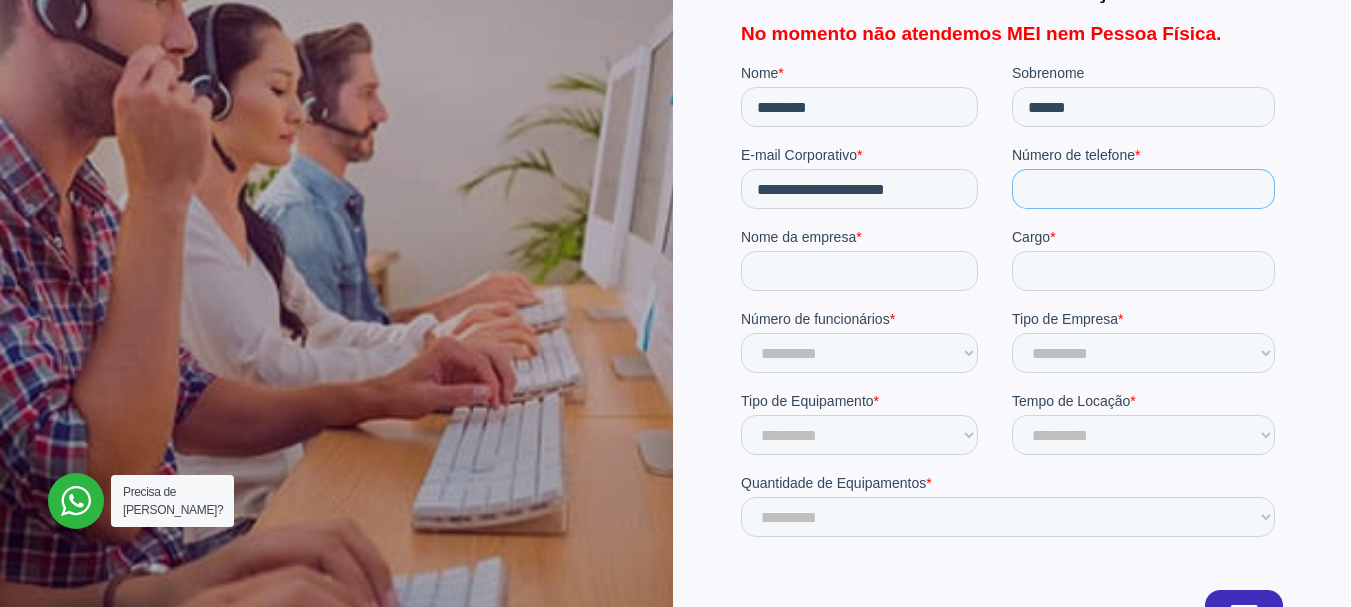 click on "Número de telefone *" at bounding box center (1142, 189) 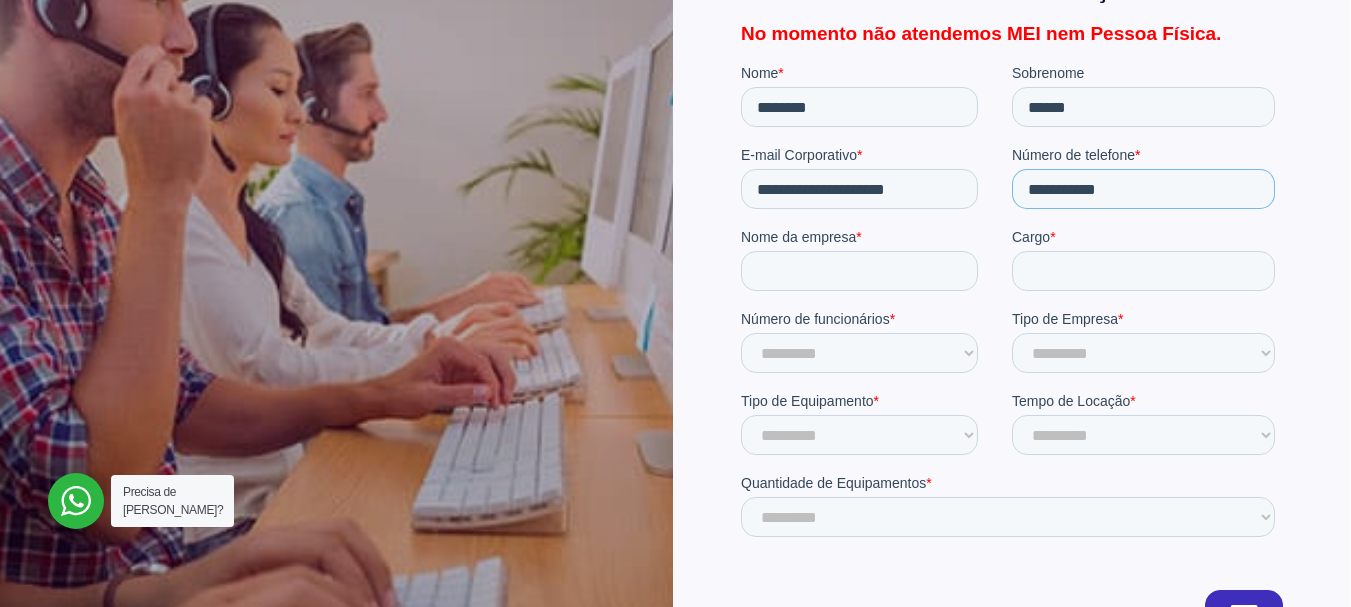 type on "**********" 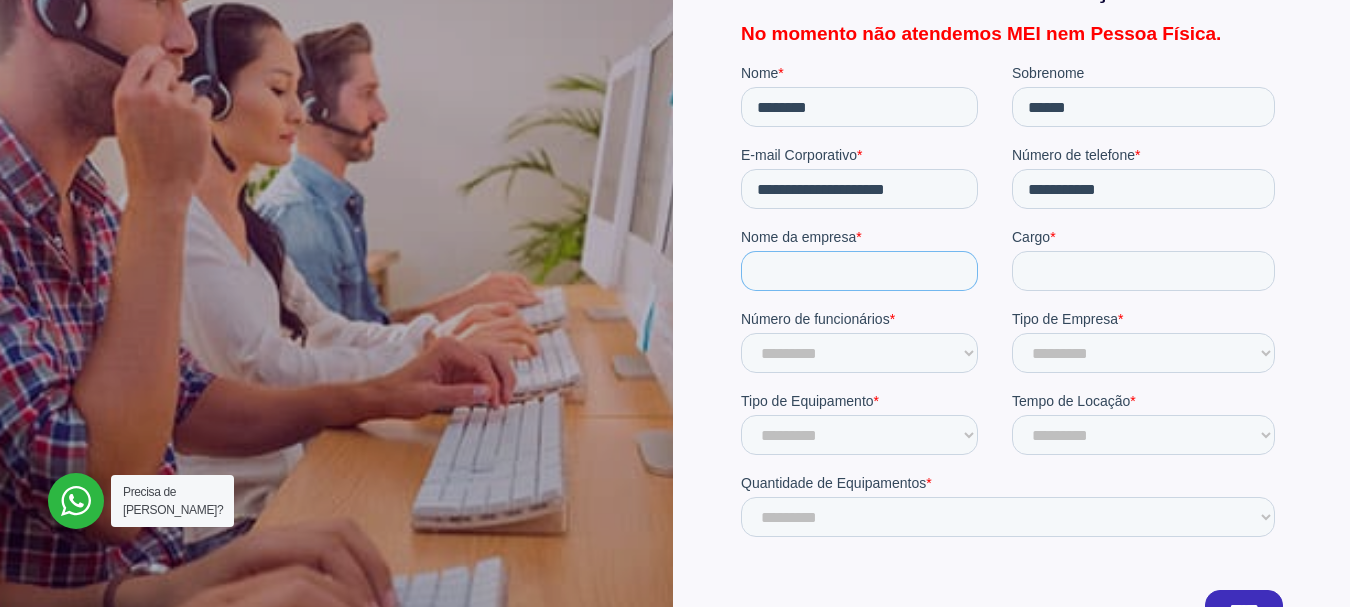 click on "Nome da empresa *" at bounding box center (858, 271) 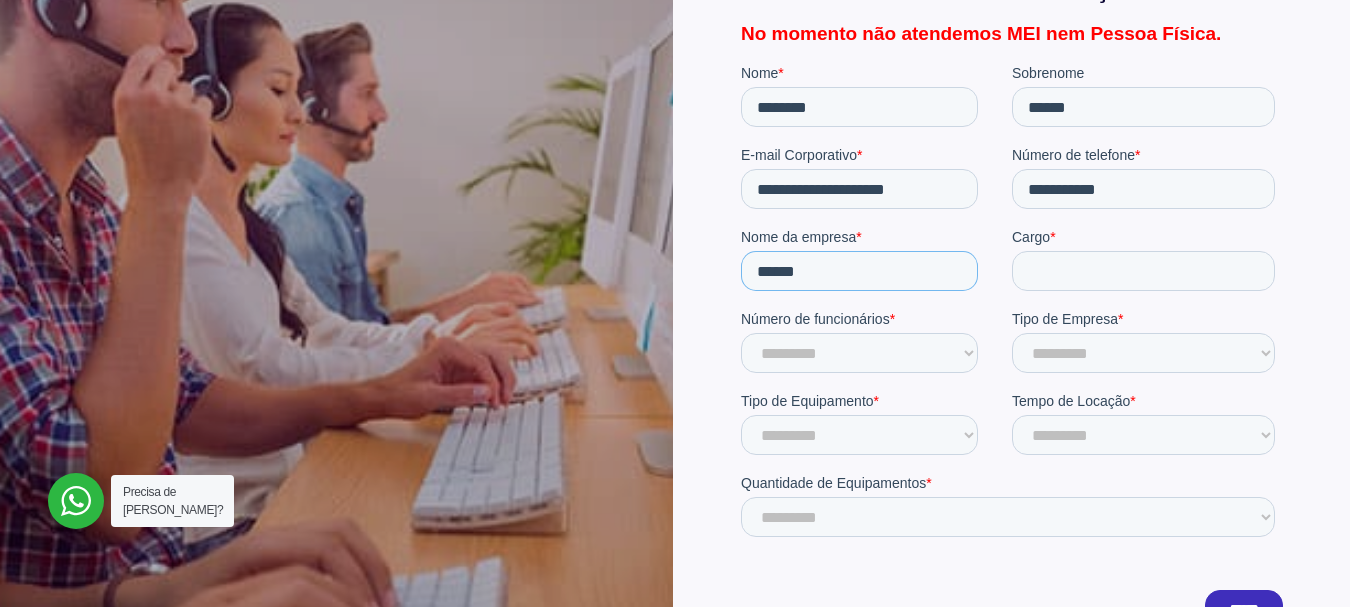 type on "******" 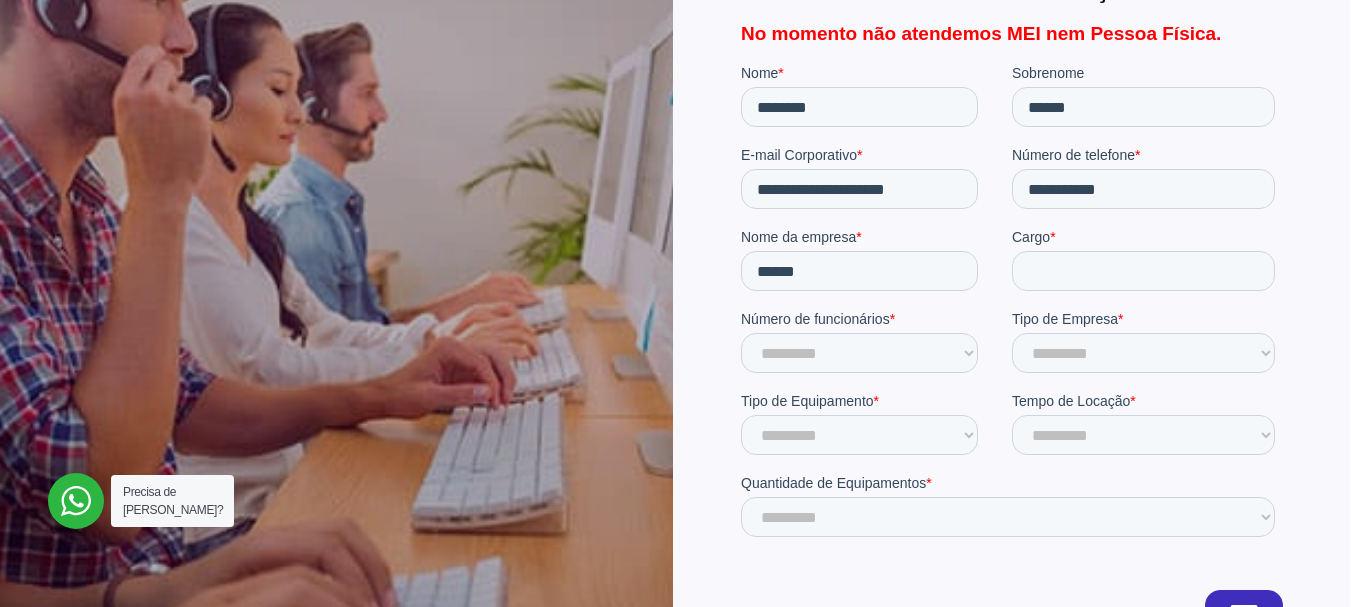 click on "Cargo *" at bounding box center (1146, 237) 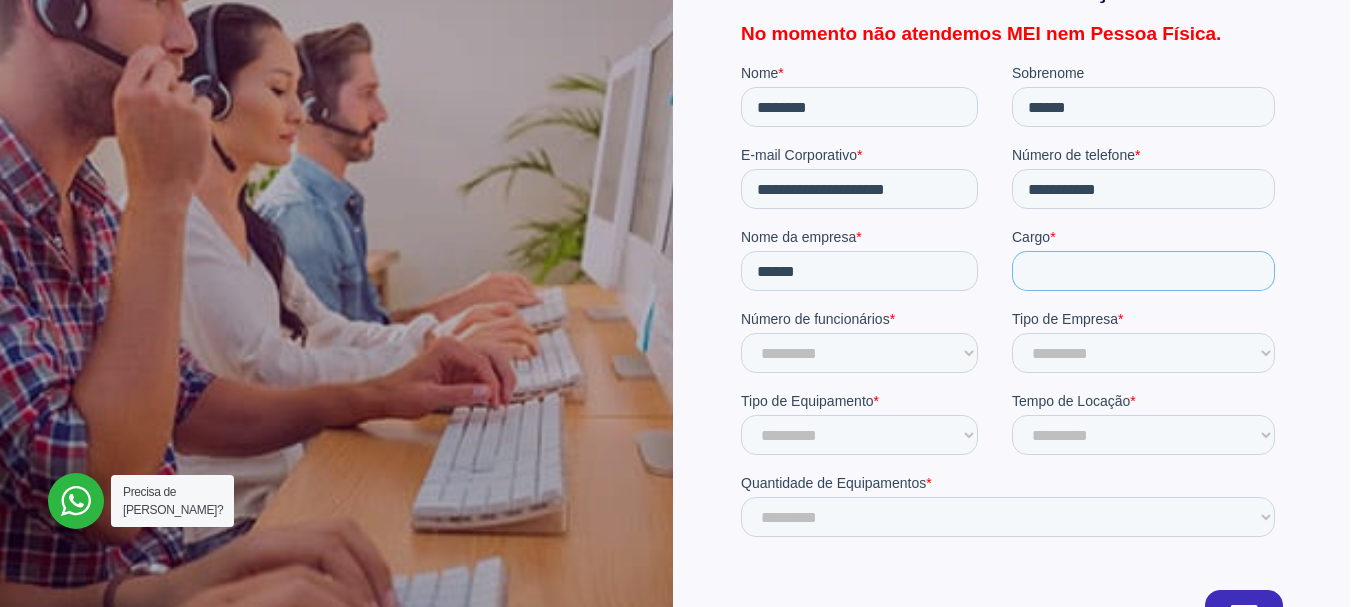click on "Cargo *" at bounding box center [1142, 271] 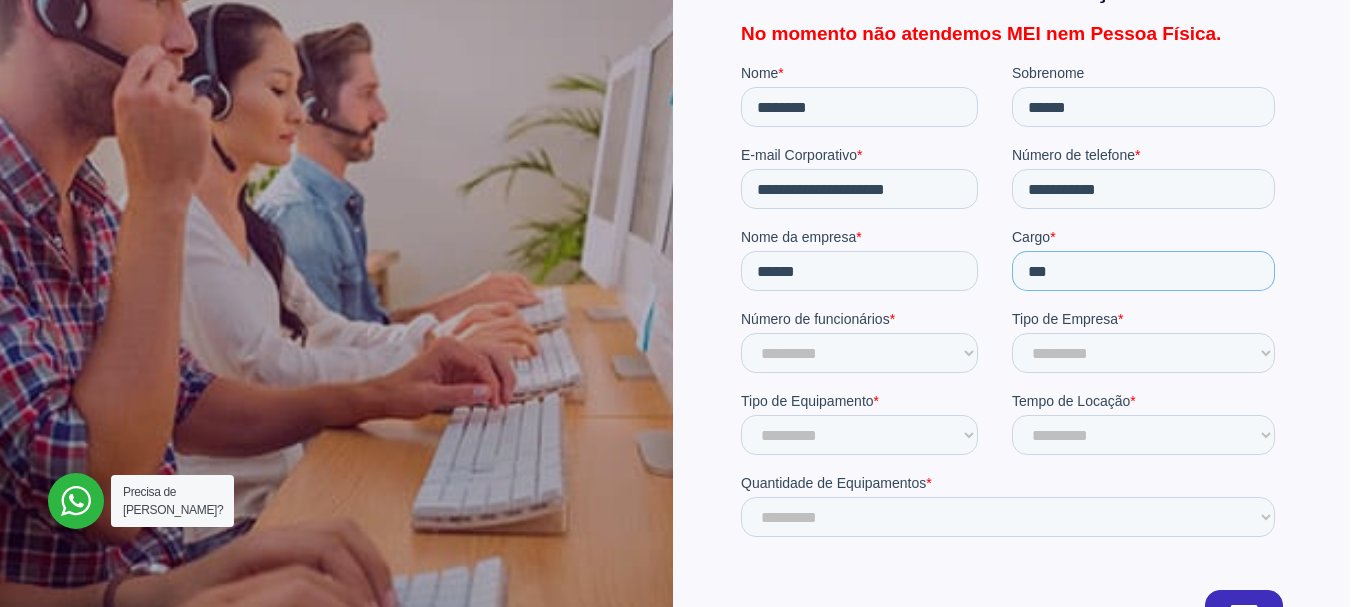 type on "***" 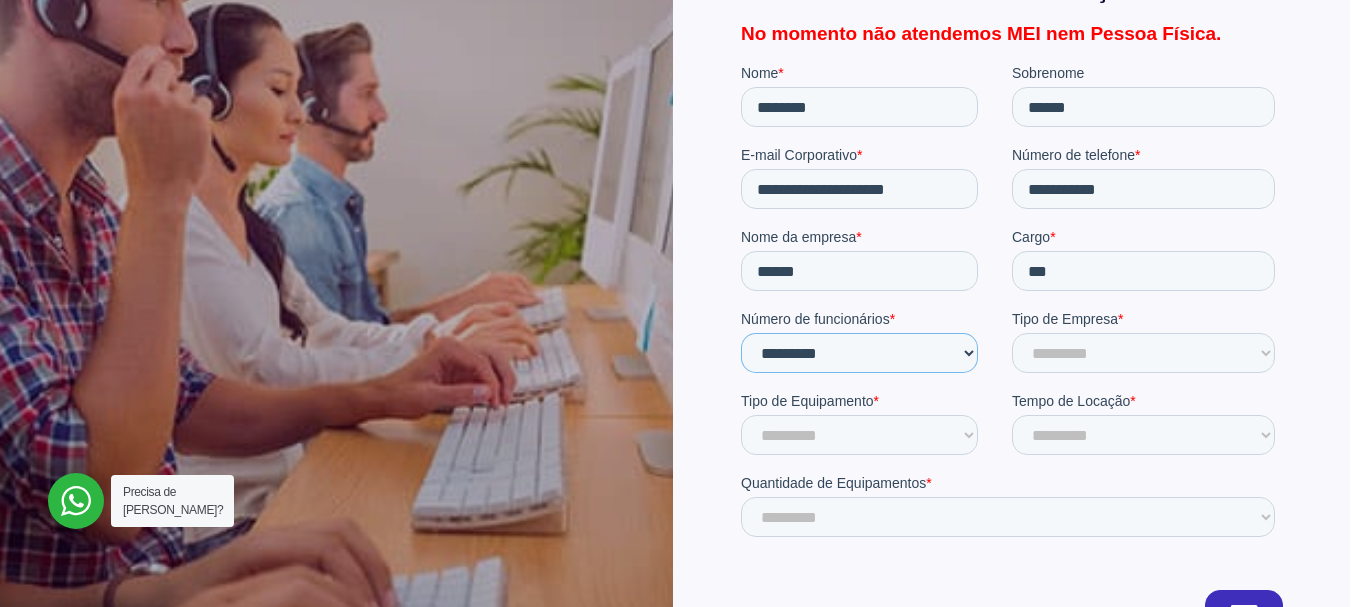 click on "**********" at bounding box center [858, 353] 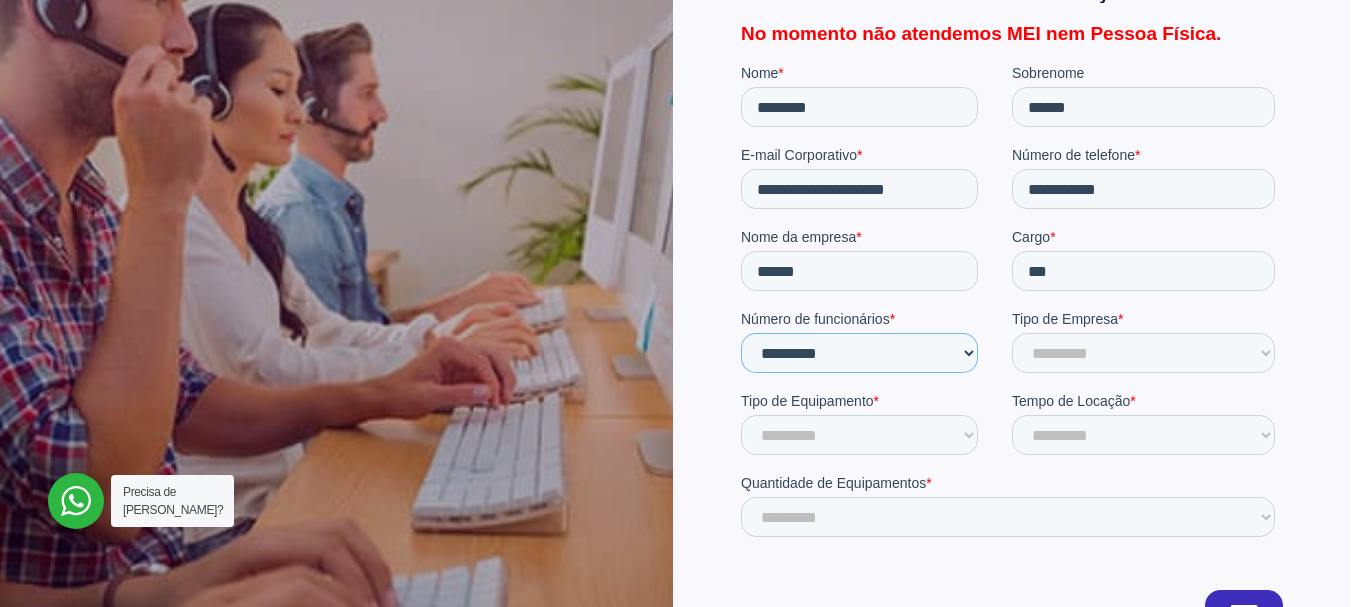 select on "****" 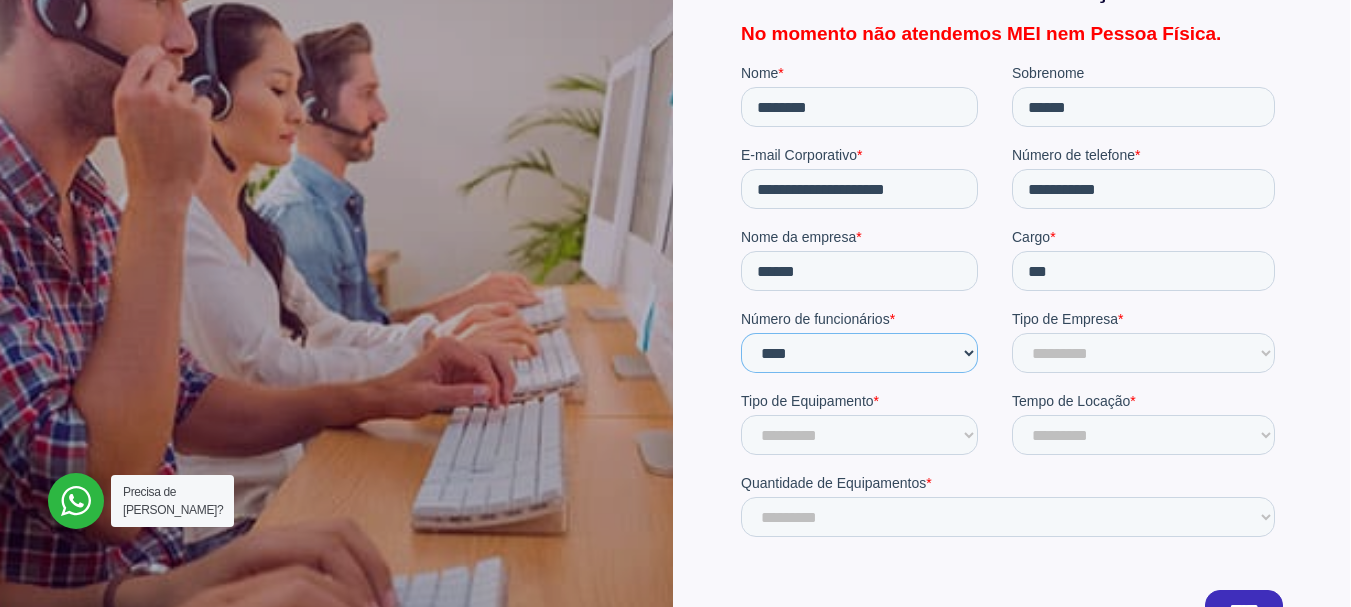 click on "**********" at bounding box center (858, 353) 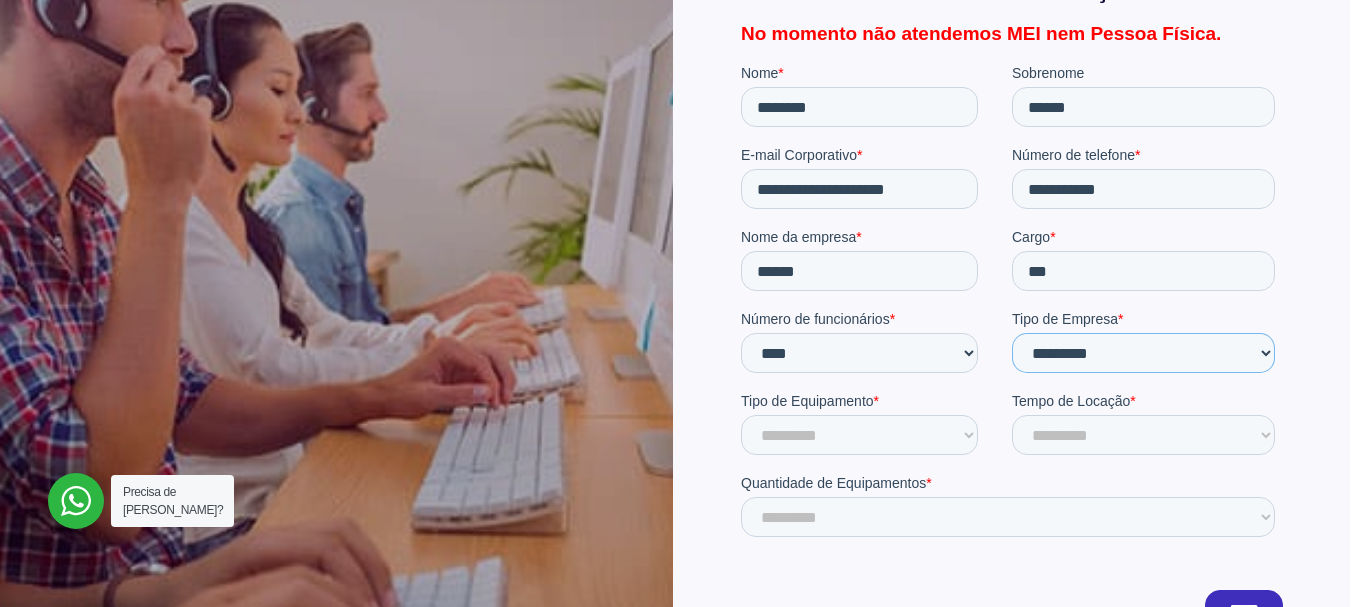 click on "**********" at bounding box center [1142, 353] 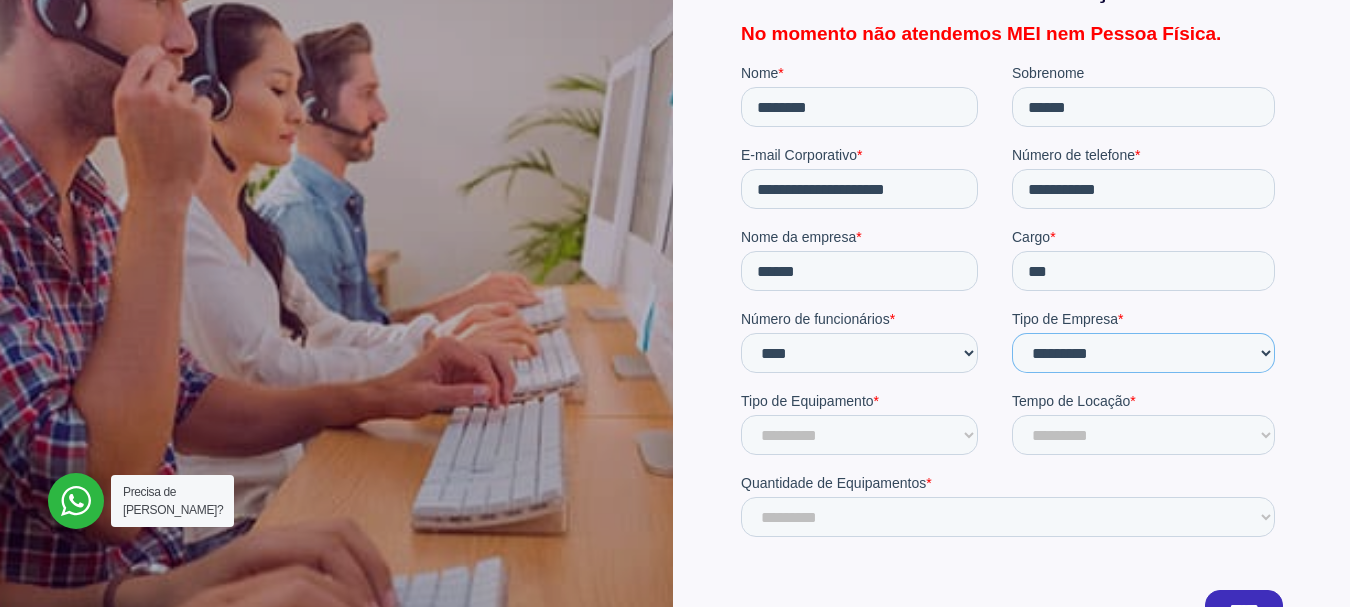 select on "**********" 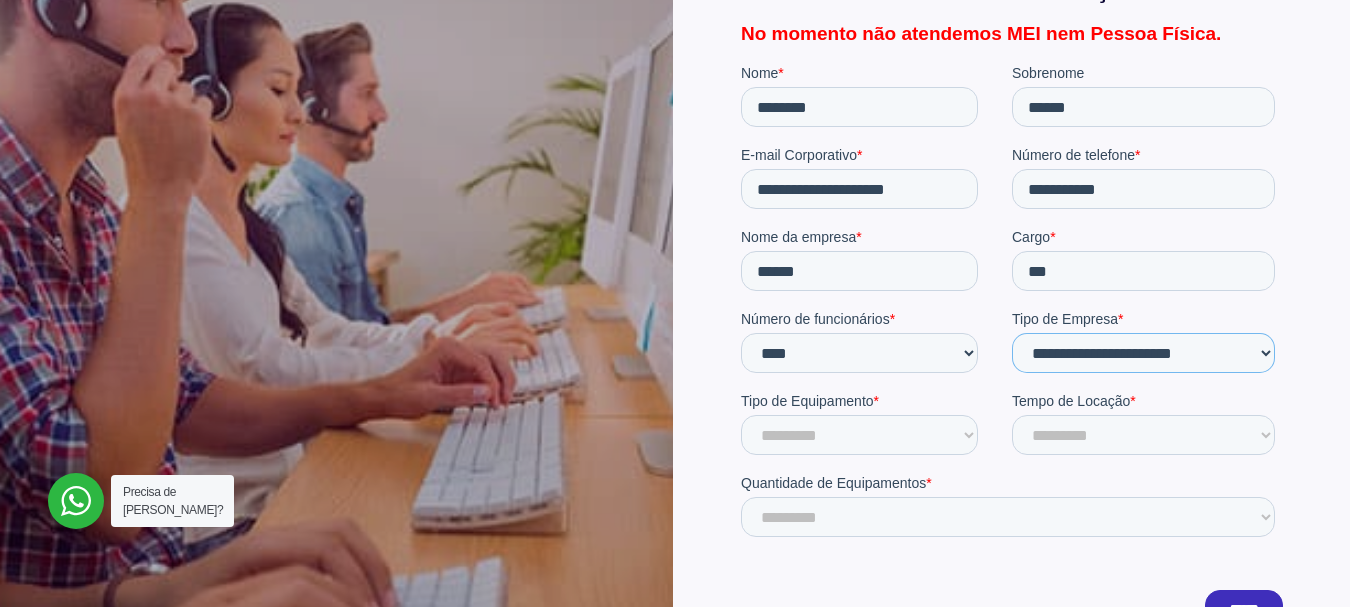click on "**********" at bounding box center (1142, 353) 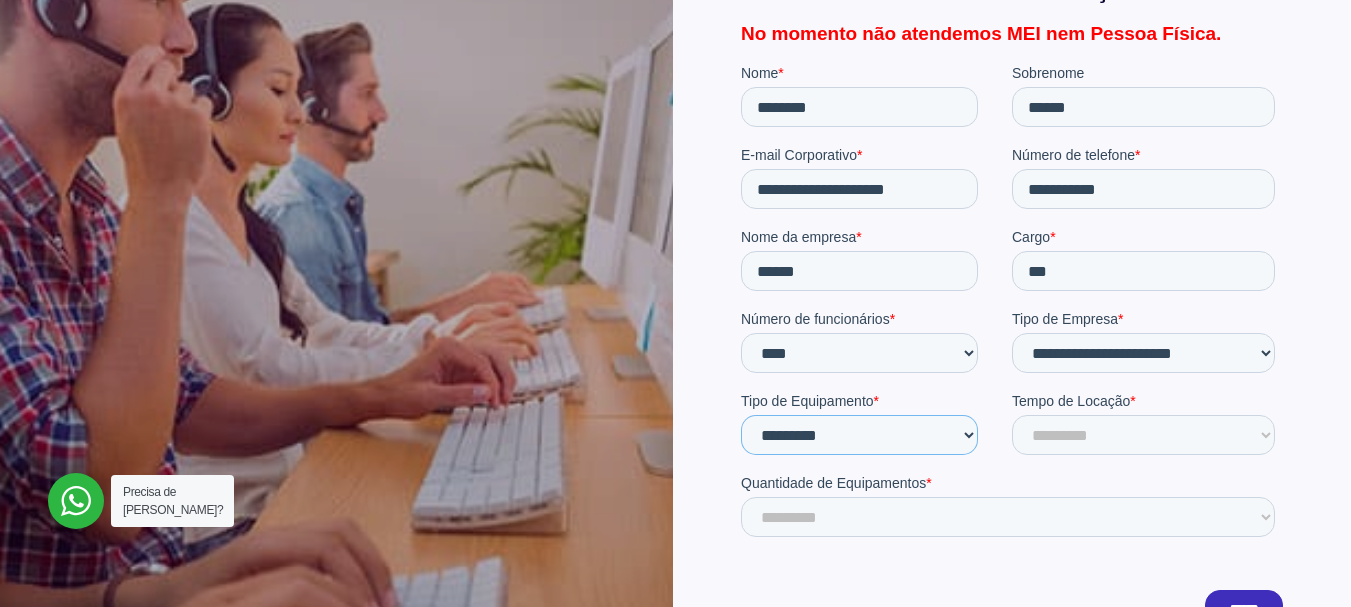 click on "********* ******** ******* ******* ****** ********" at bounding box center (858, 435) 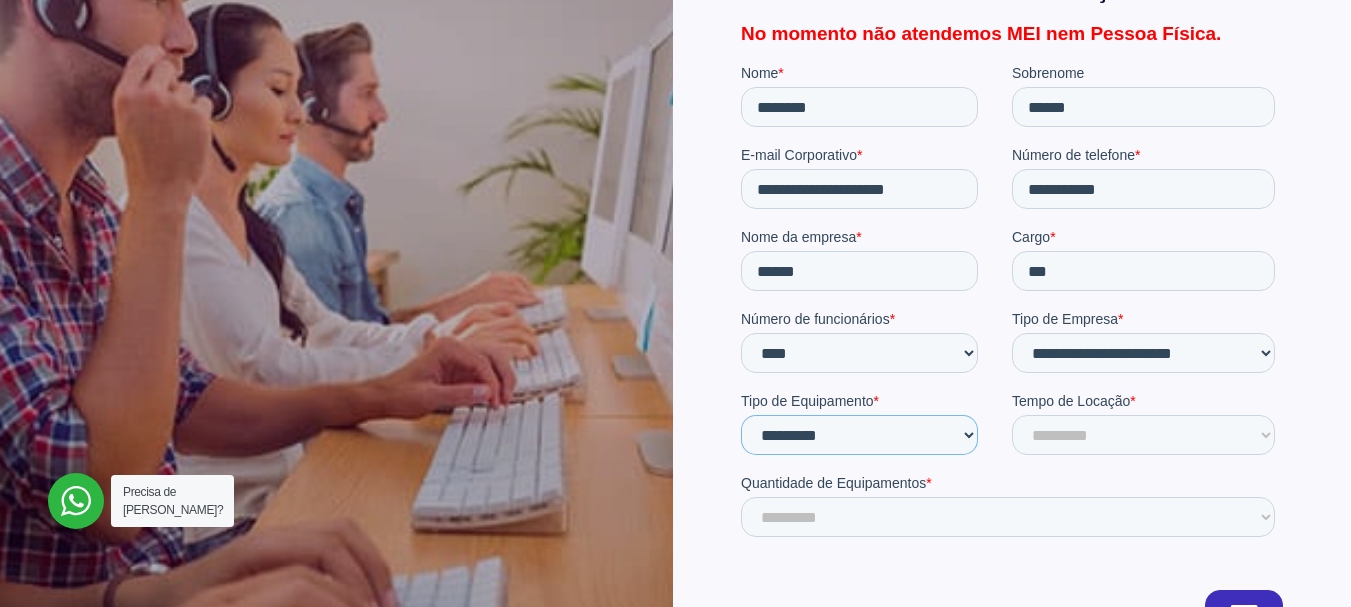 select on "********" 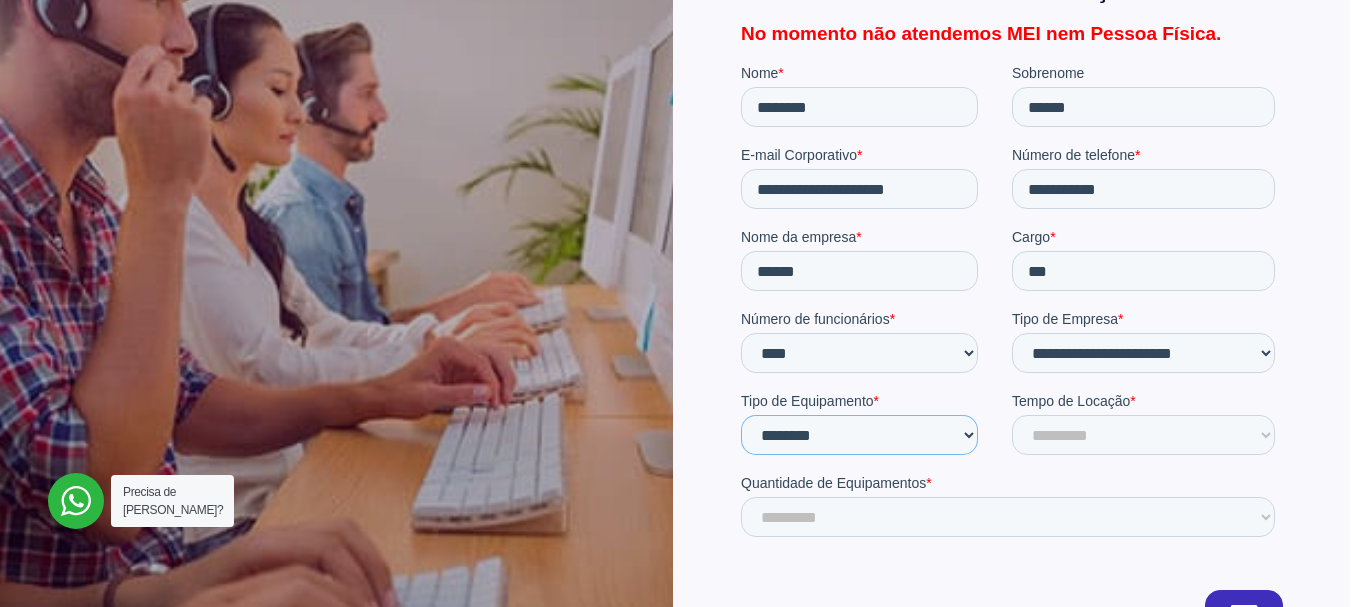 click on "********* ******** ******* ******* ****** ********" at bounding box center [858, 435] 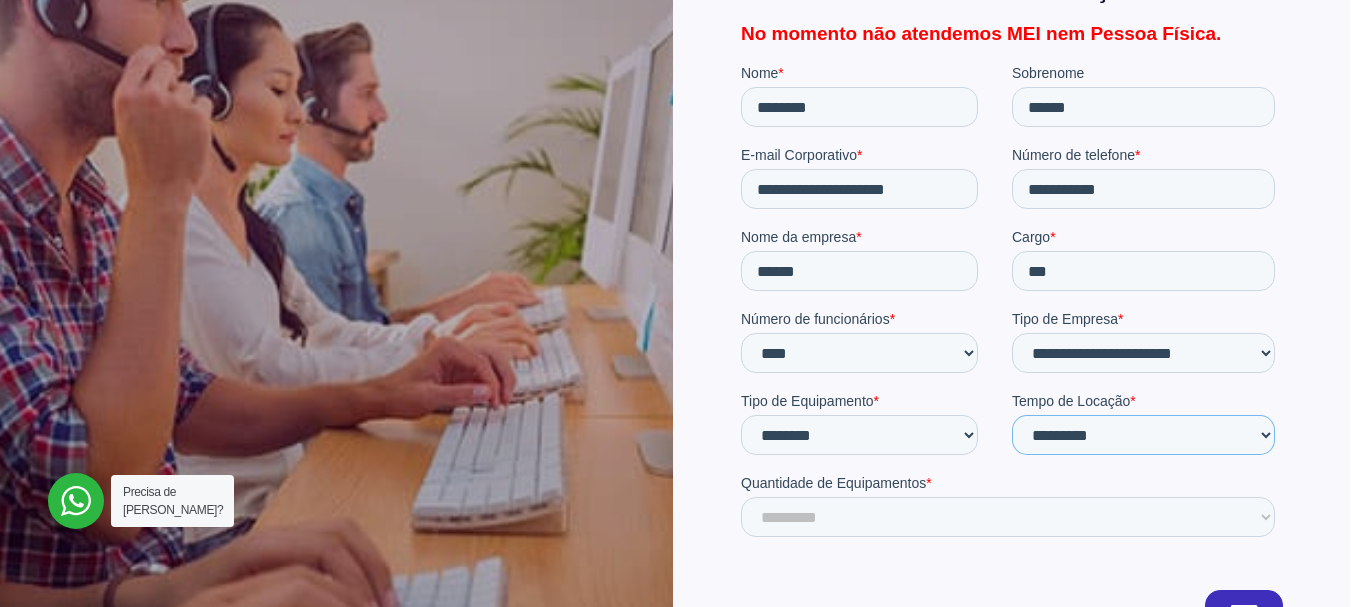 click on "**********" at bounding box center [1142, 435] 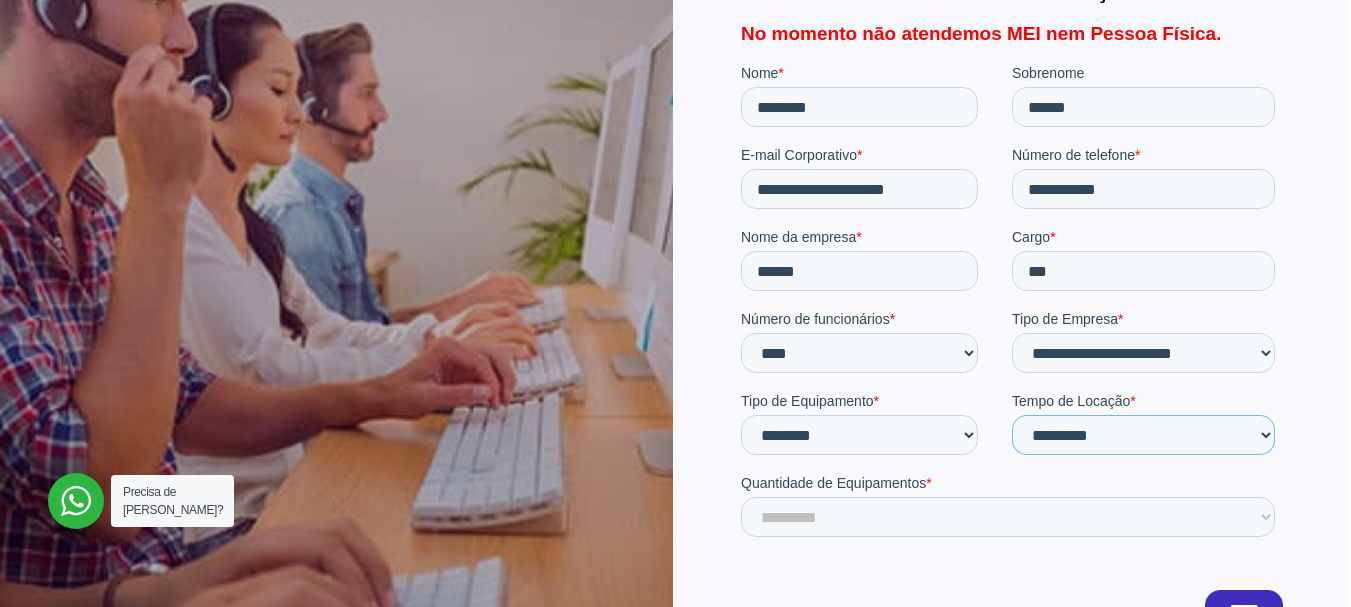 select on "**" 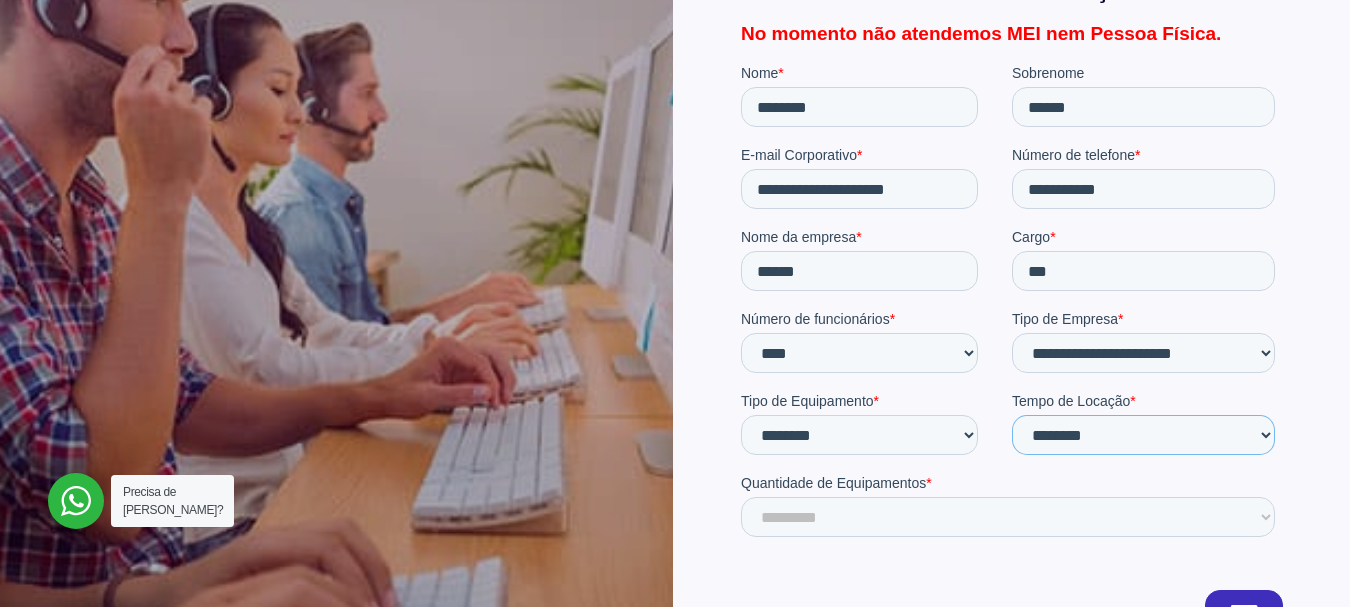 click on "**********" at bounding box center [1142, 435] 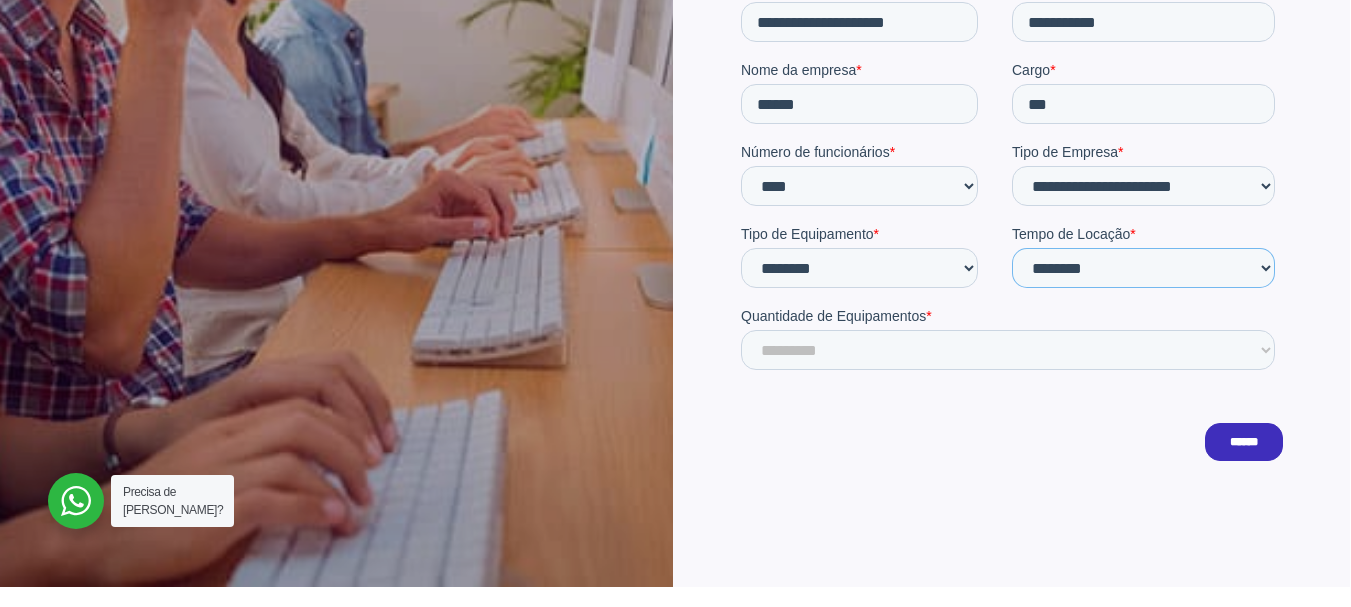 scroll, scrollTop: 700, scrollLeft: 0, axis: vertical 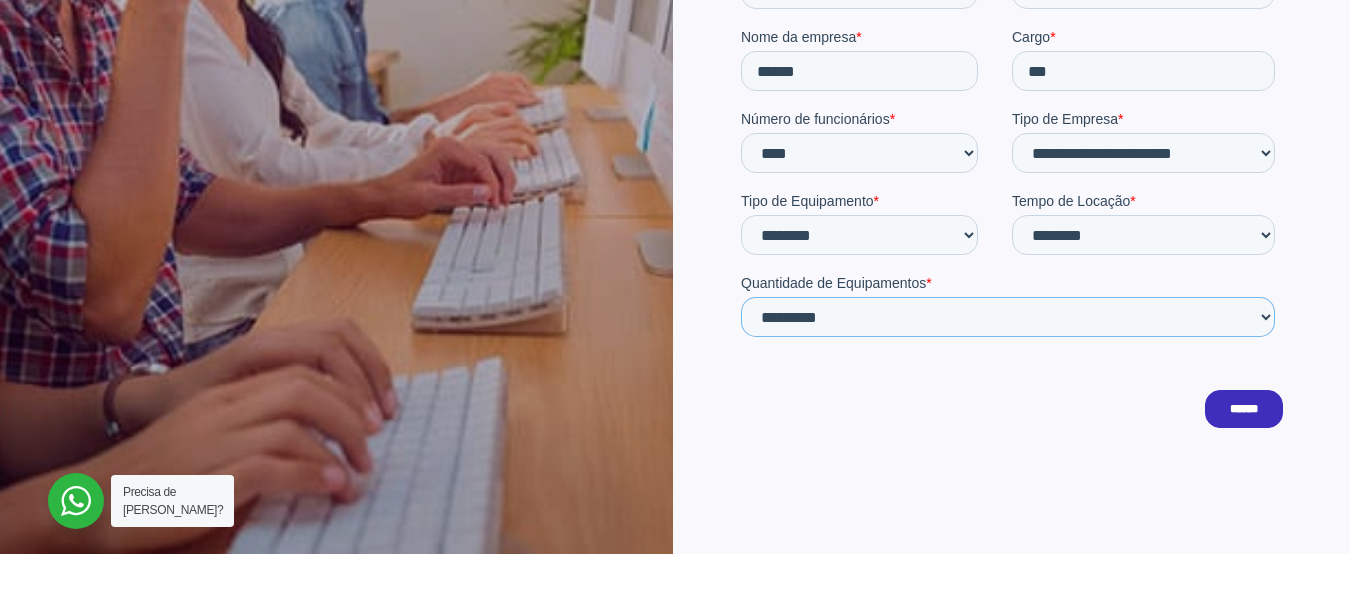 click on "**********" at bounding box center (1007, 318) 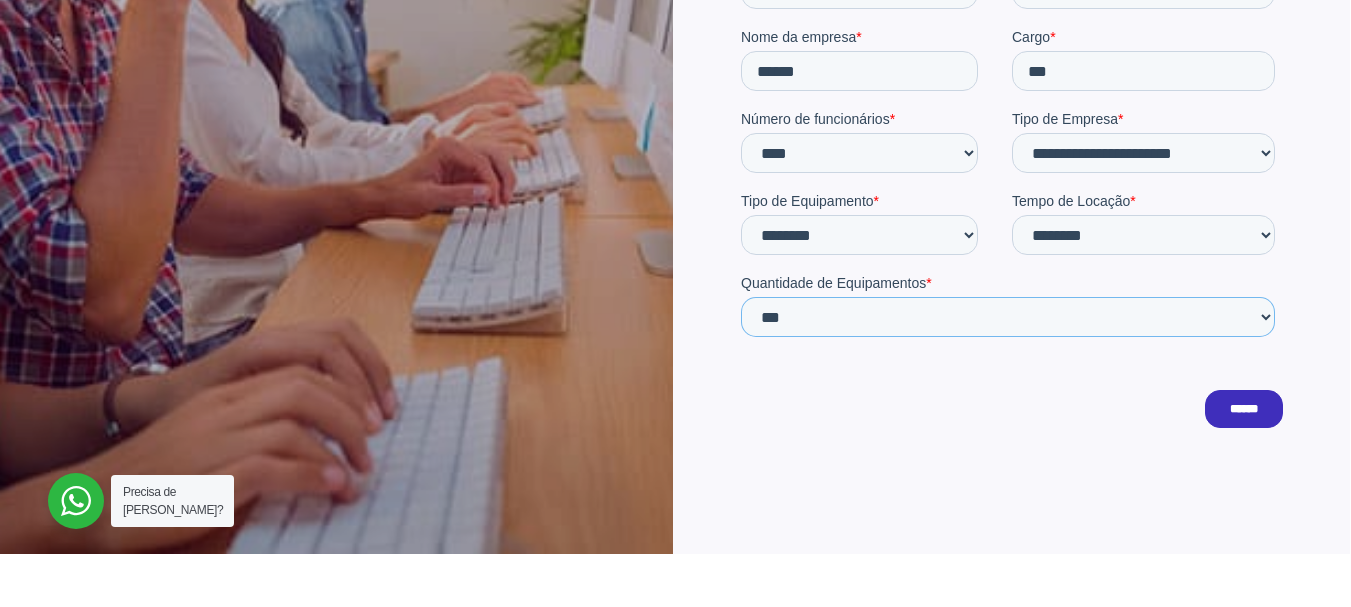 click on "**********" at bounding box center [1007, 318] 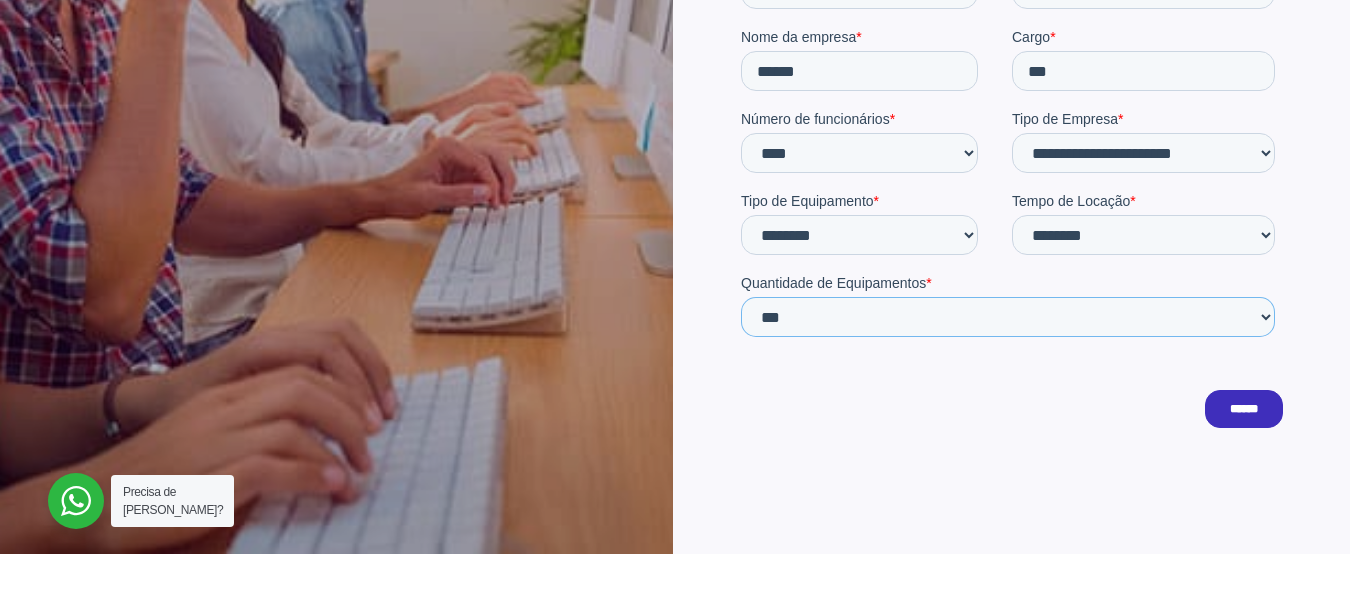click on "**********" at bounding box center (1007, 318) 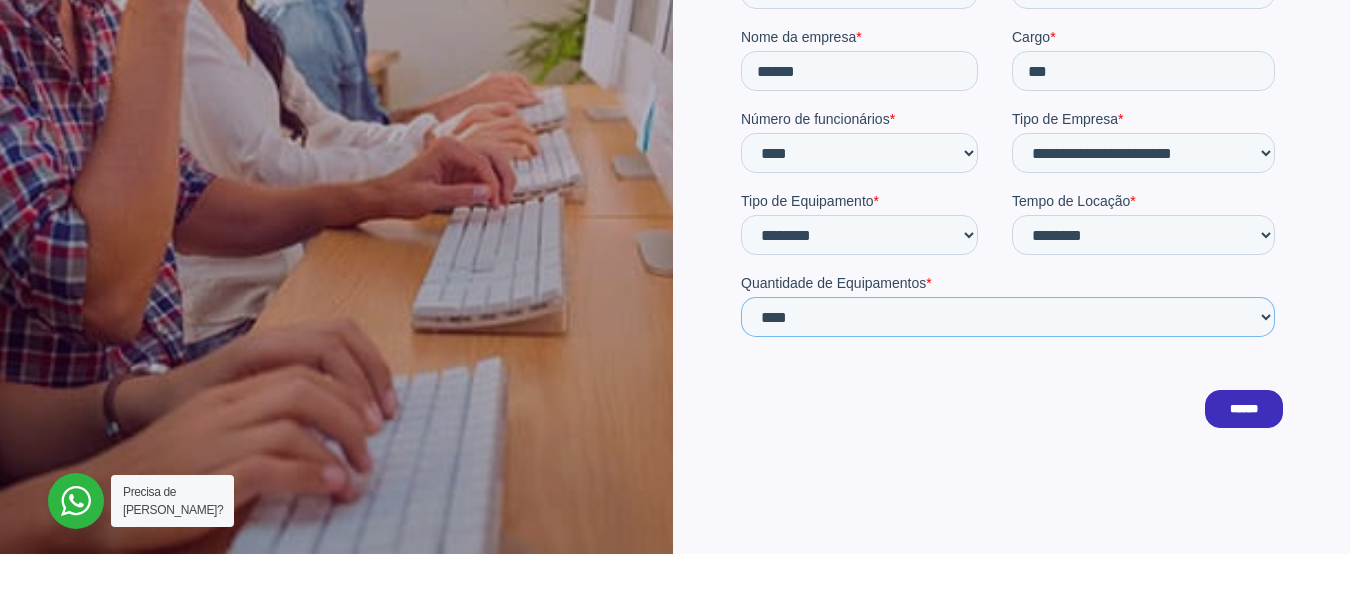 click on "**********" at bounding box center [1007, 318] 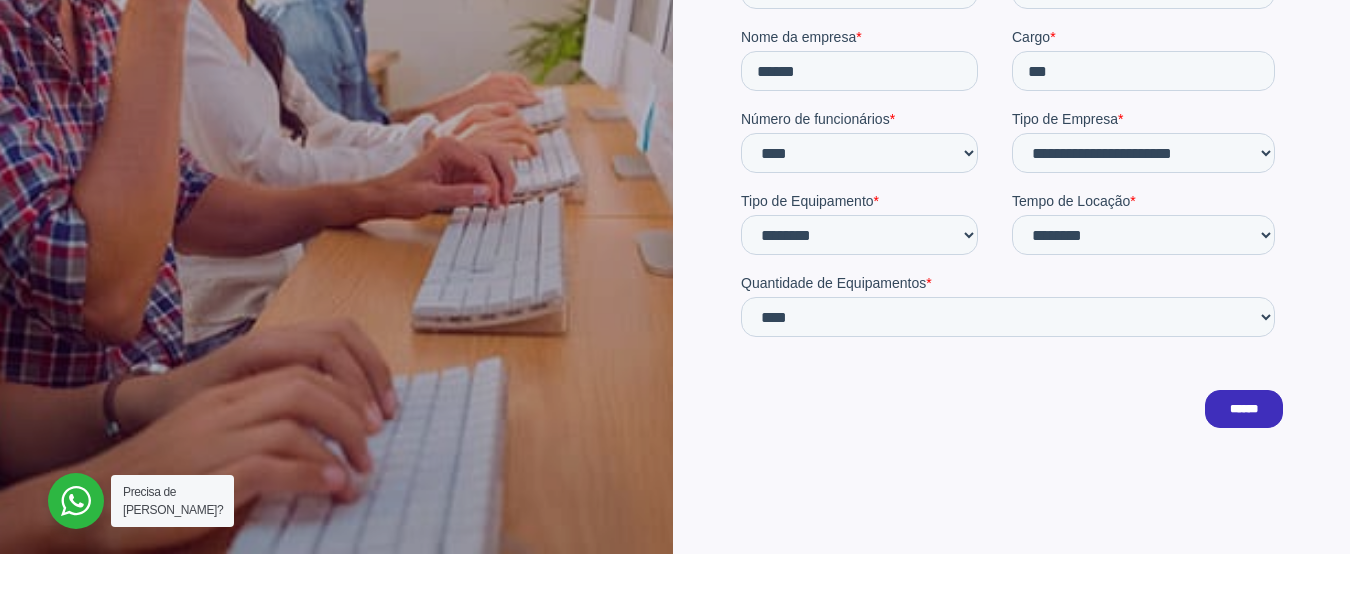 click on "******" at bounding box center [1243, 410] 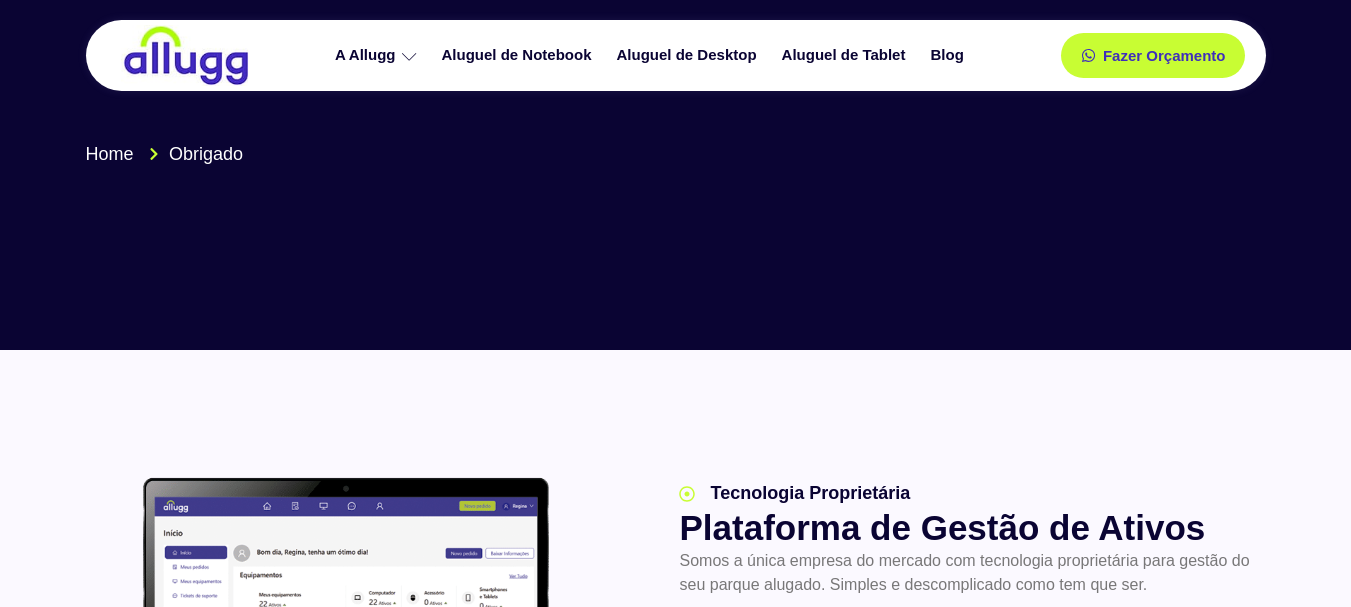 scroll, scrollTop: 0, scrollLeft: 0, axis: both 